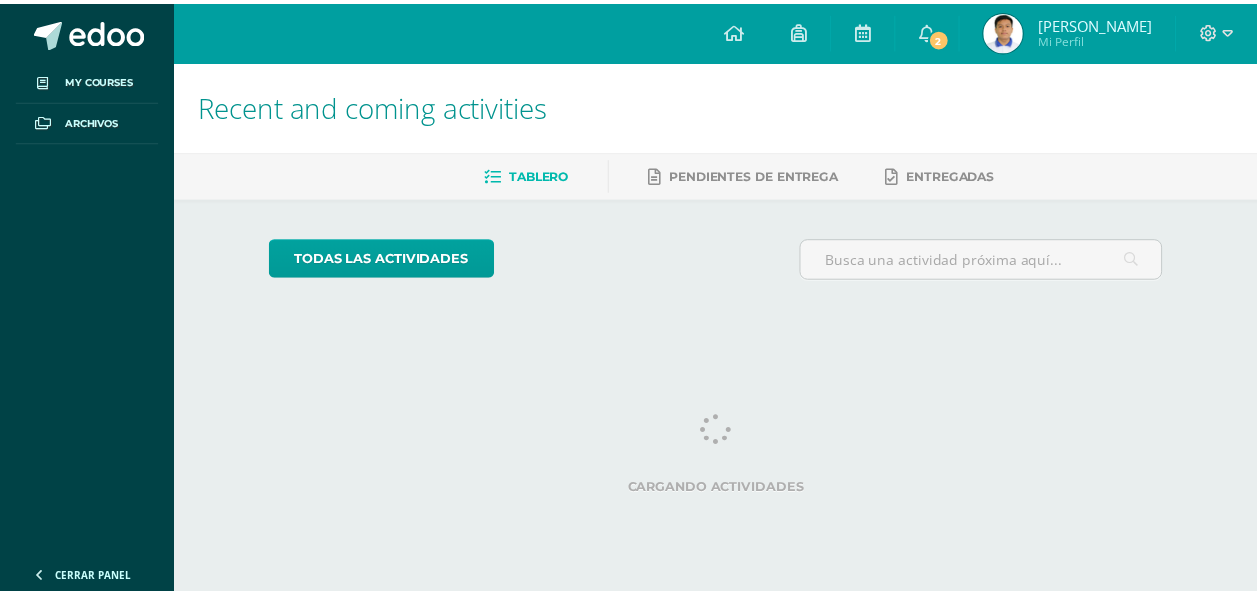 scroll, scrollTop: 0, scrollLeft: 0, axis: both 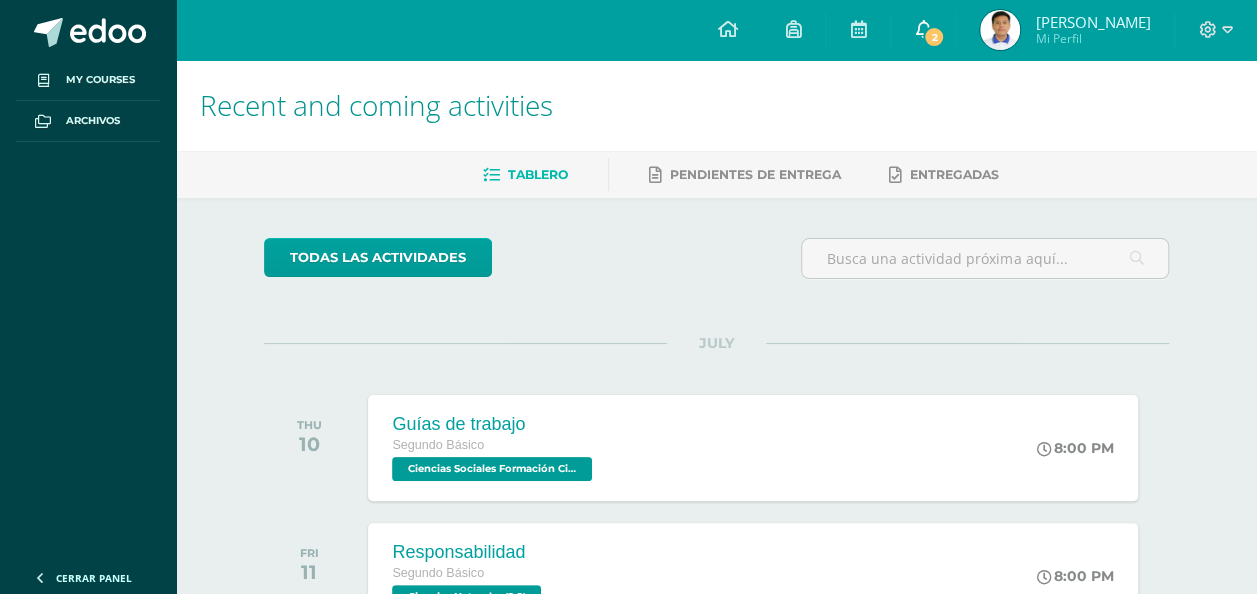 click on "2" at bounding box center (934, 37) 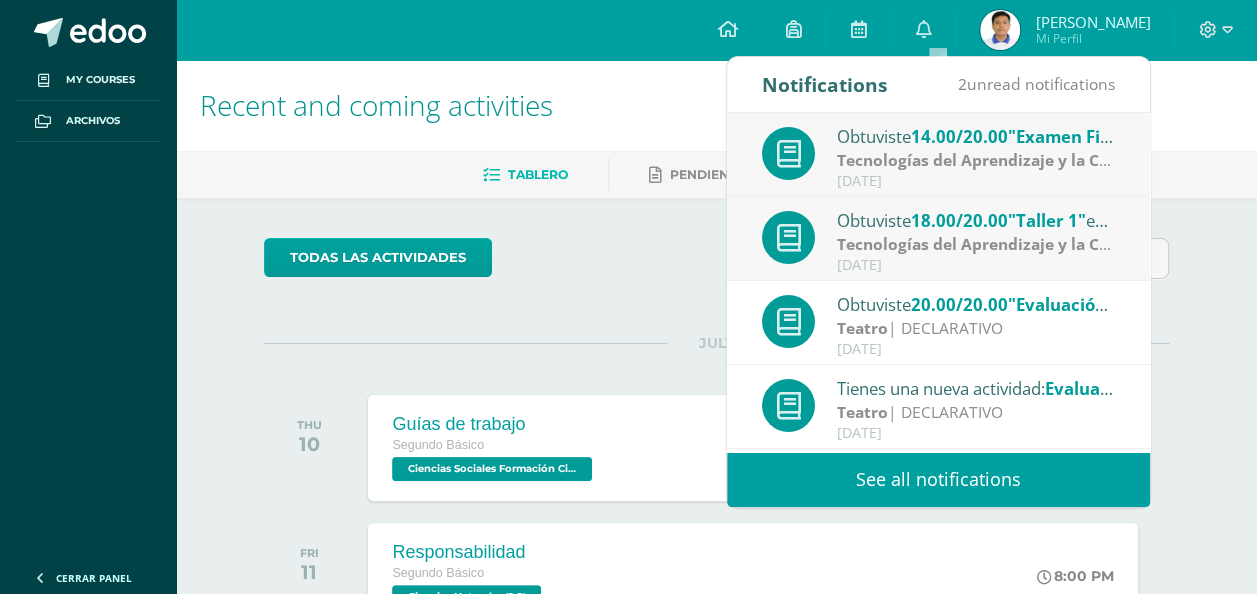 click on "Tecnologías del Aprendizaje y la Comunicación" at bounding box center (1018, 160) 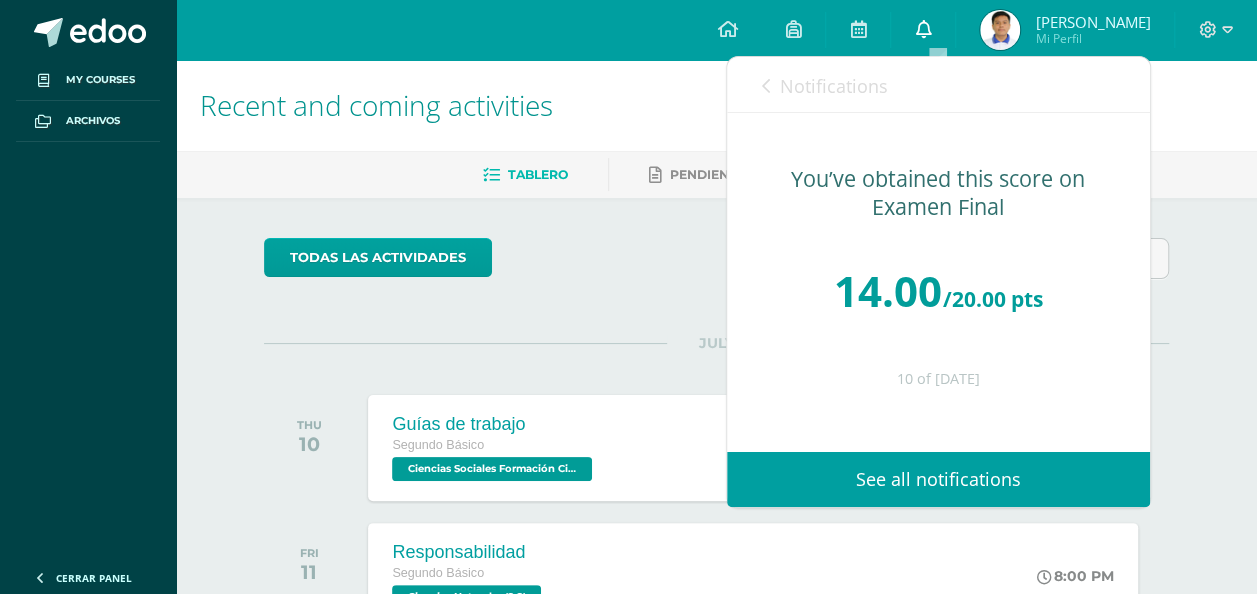 click at bounding box center (923, 29) 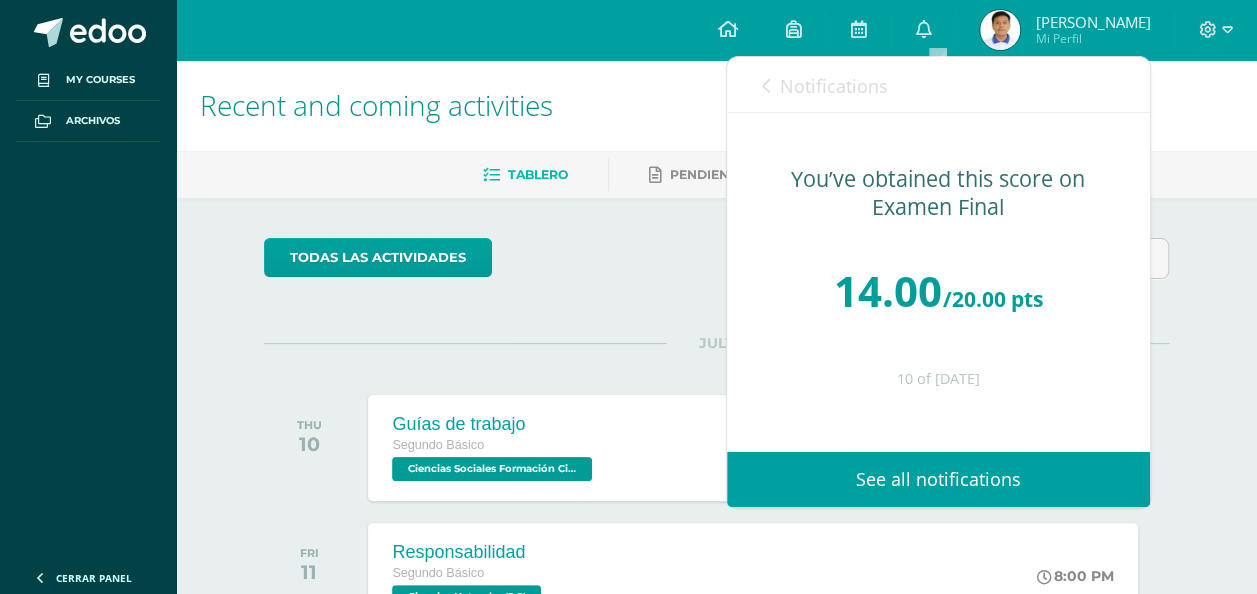 click on "See all notifications" at bounding box center [938, 479] 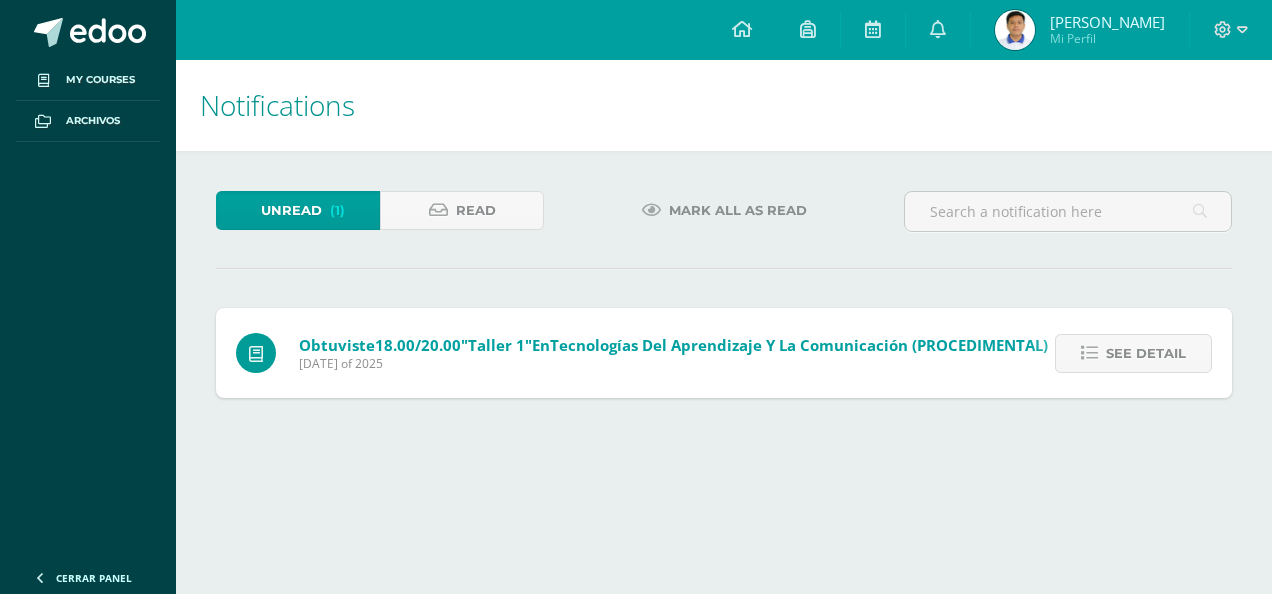 scroll, scrollTop: 0, scrollLeft: 0, axis: both 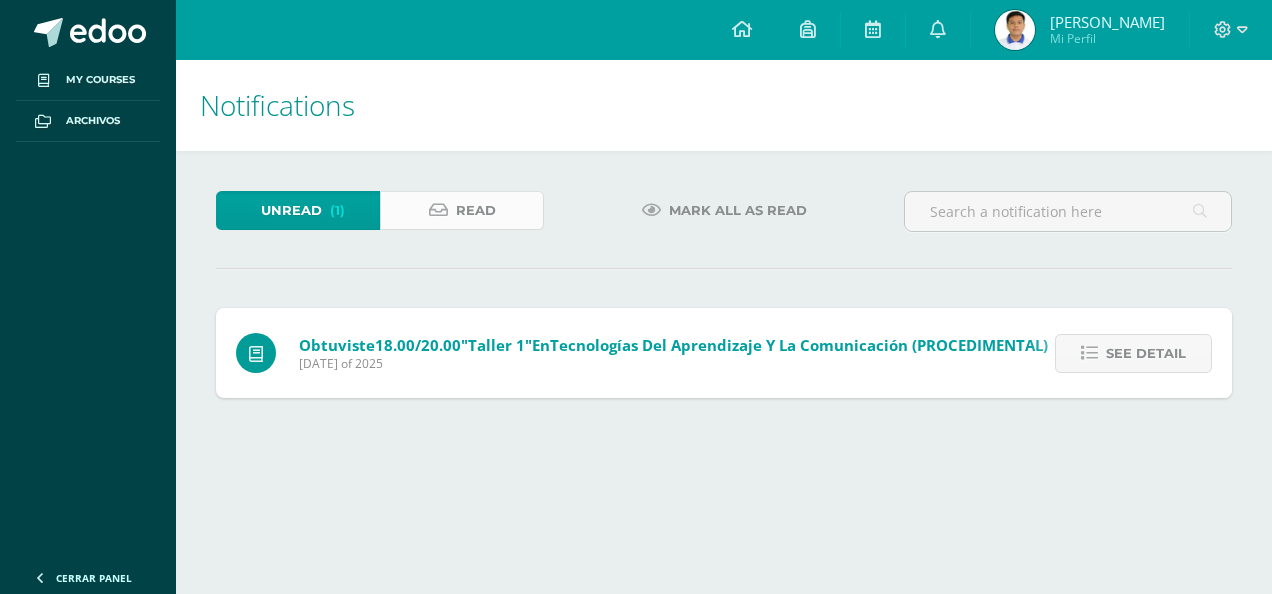 click on "Read" at bounding box center (462, 210) 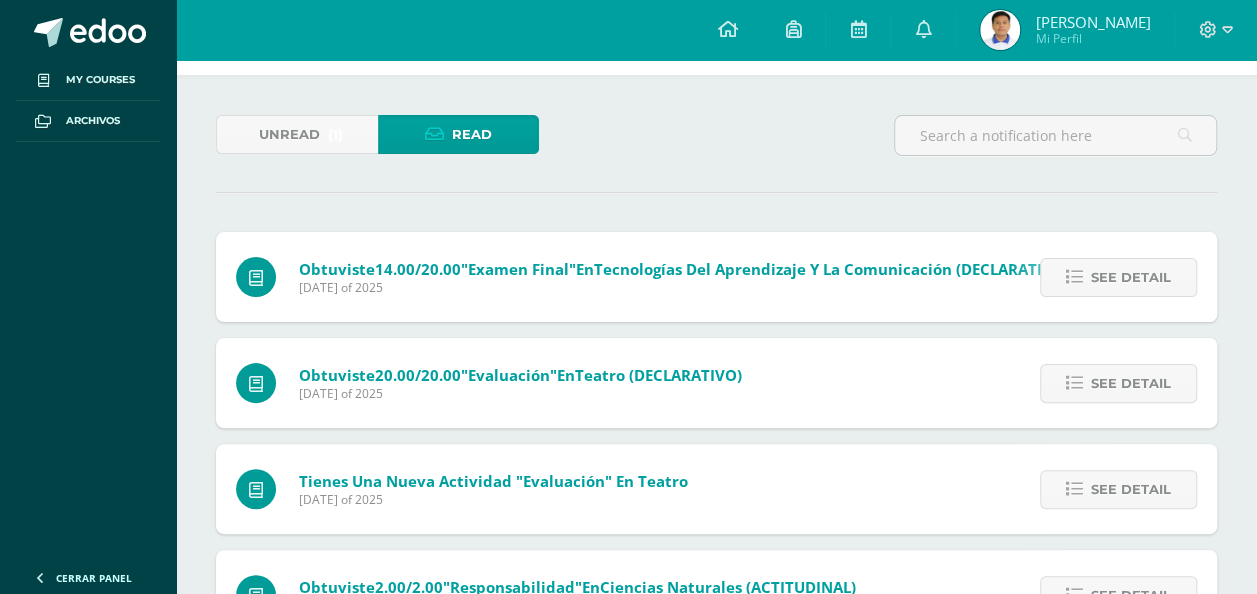 scroll, scrollTop: 0, scrollLeft: 0, axis: both 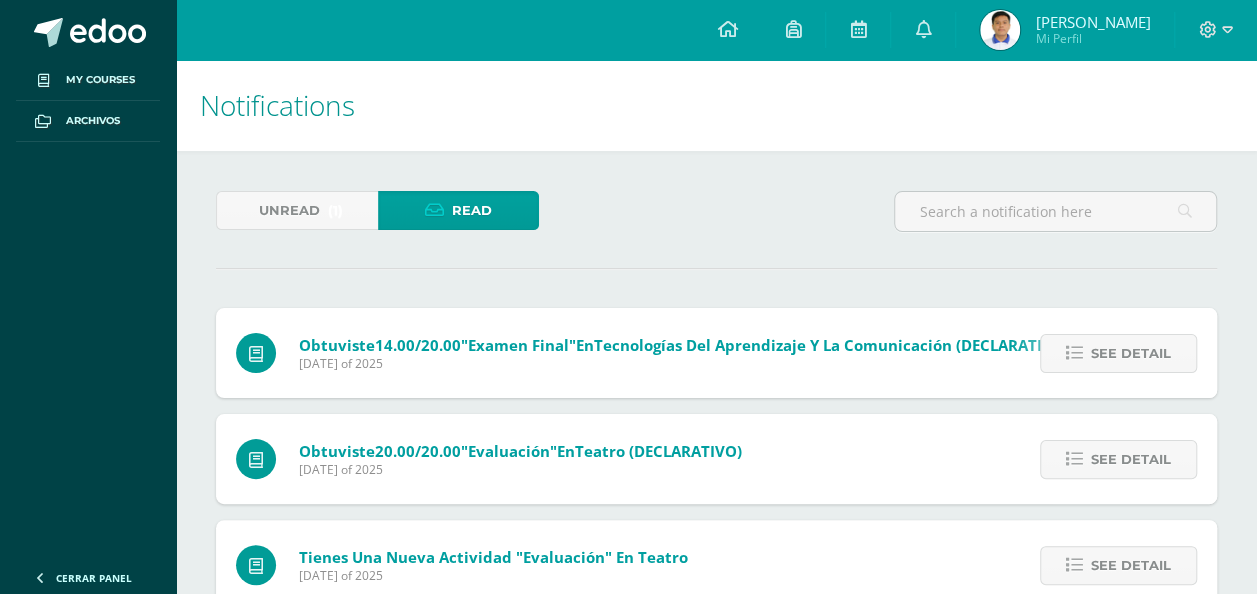 click on "[PERSON_NAME]
Mi Perfil" at bounding box center [1065, 30] 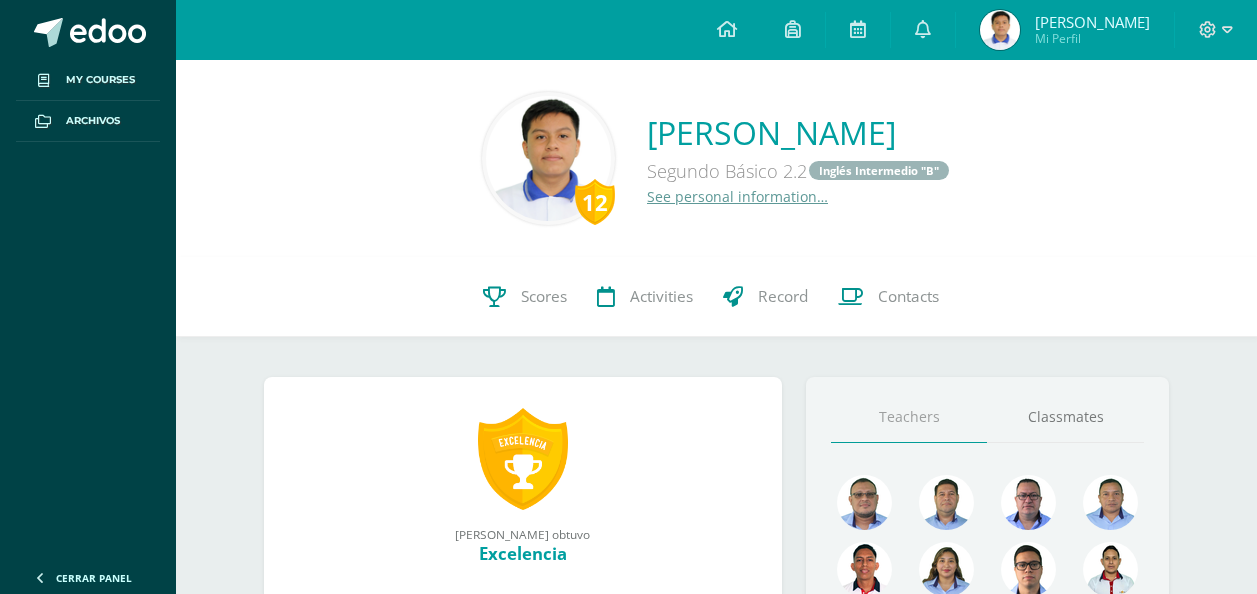 scroll, scrollTop: 0, scrollLeft: 0, axis: both 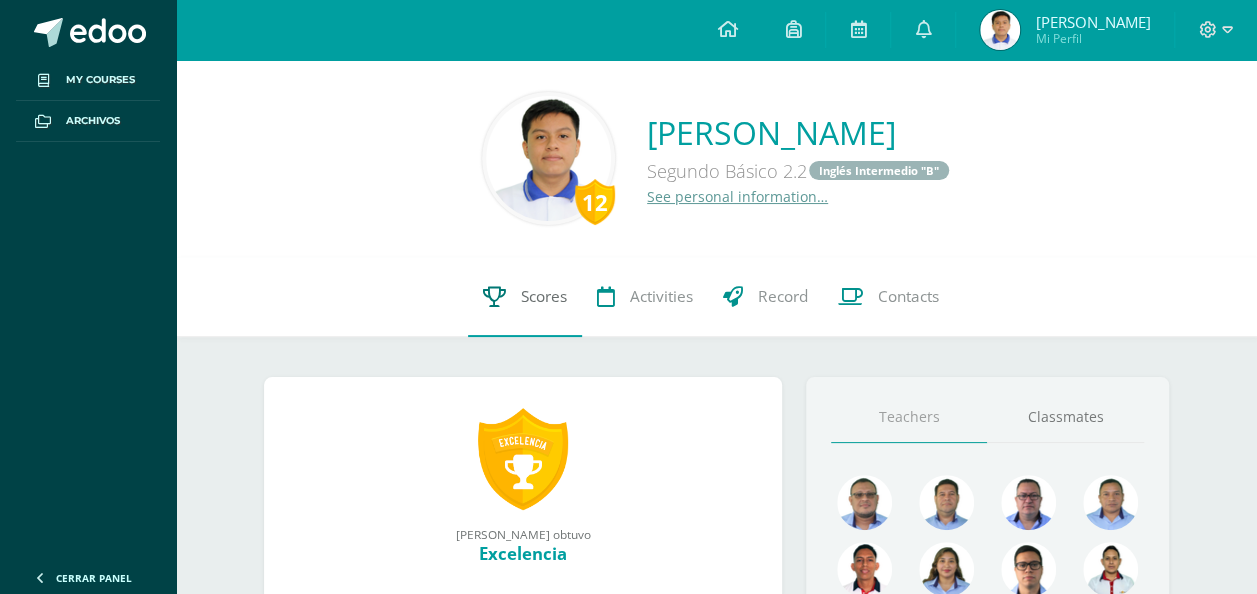 click at bounding box center [494, 296] 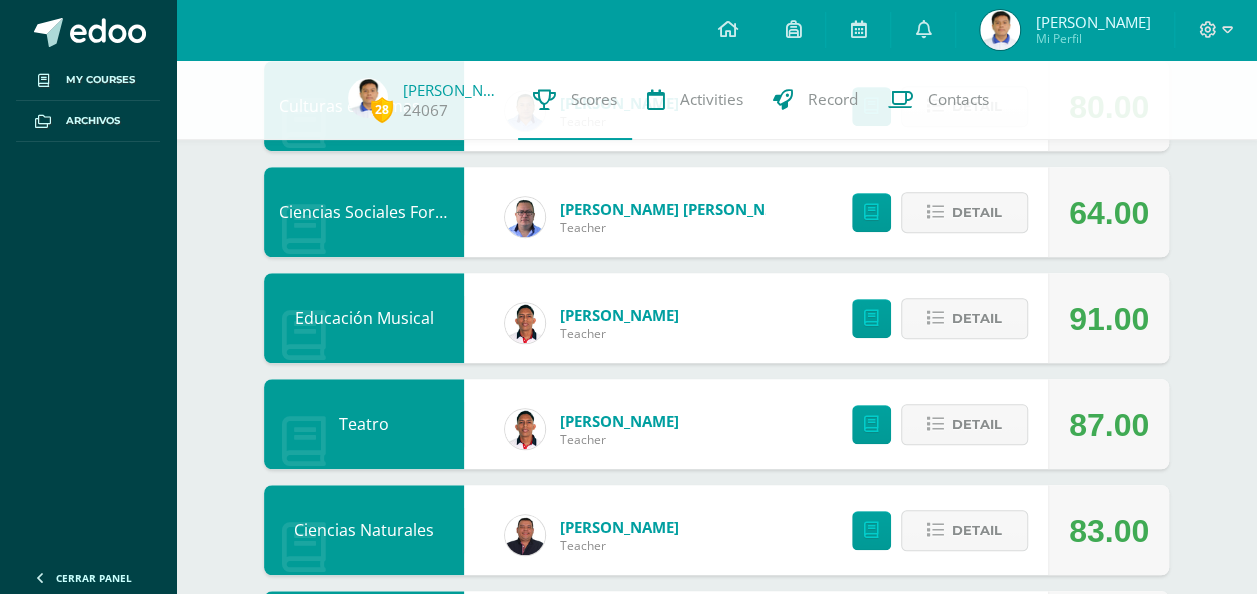 scroll, scrollTop: 572, scrollLeft: 0, axis: vertical 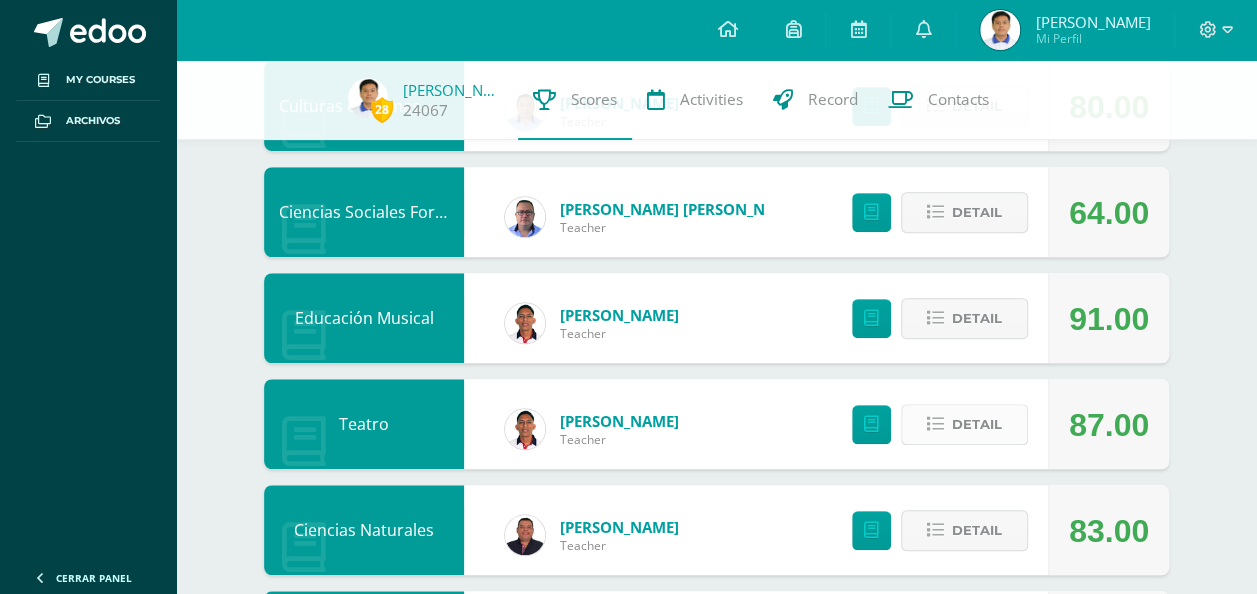 click at bounding box center (935, 424) 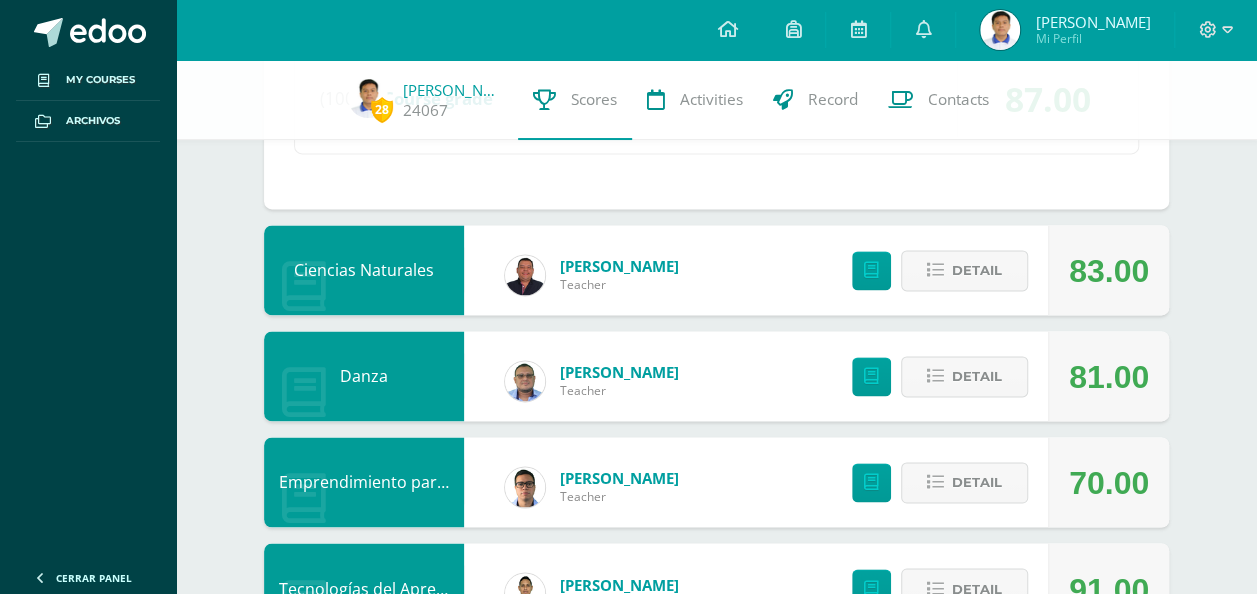 scroll, scrollTop: 1344, scrollLeft: 0, axis: vertical 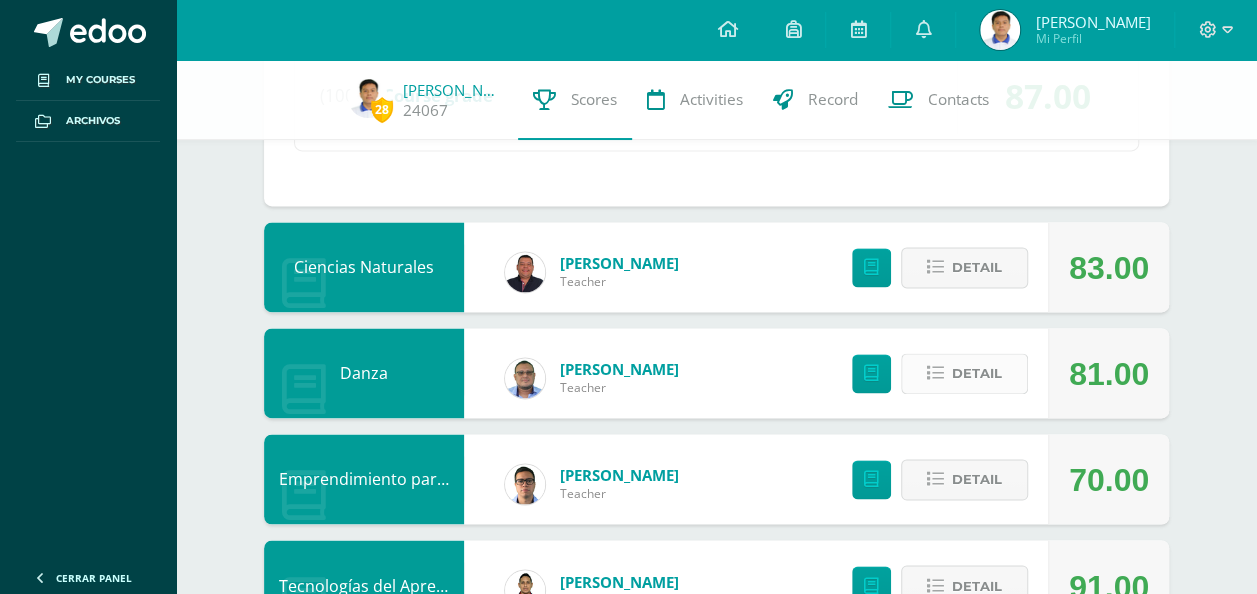 click at bounding box center [935, 373] 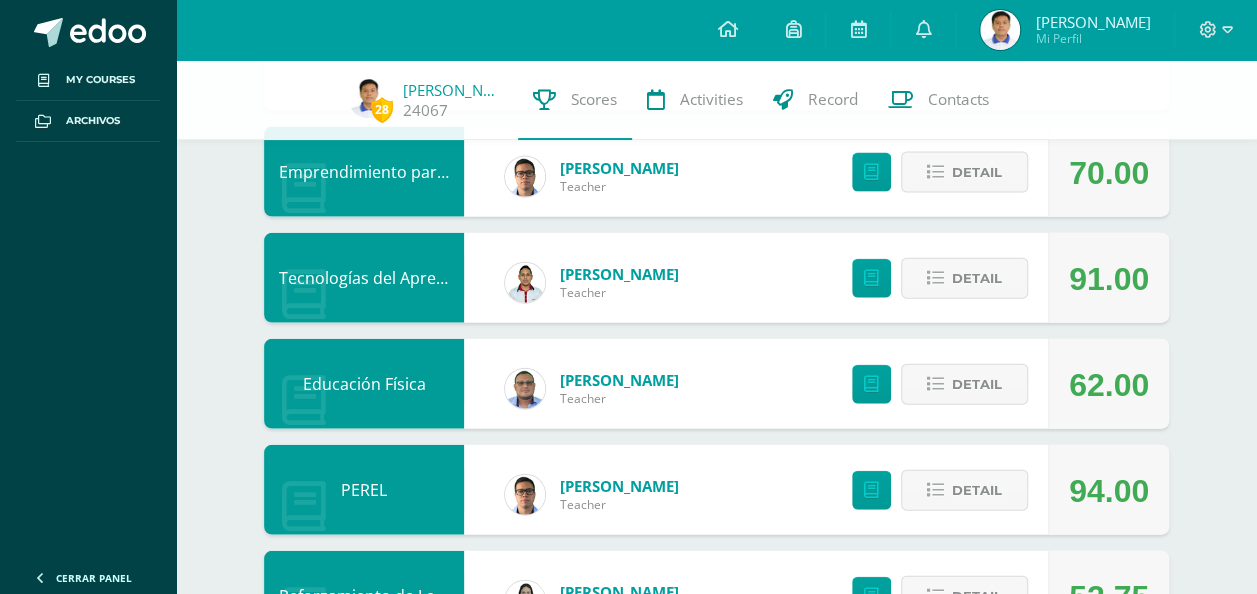 scroll, scrollTop: 2154, scrollLeft: 0, axis: vertical 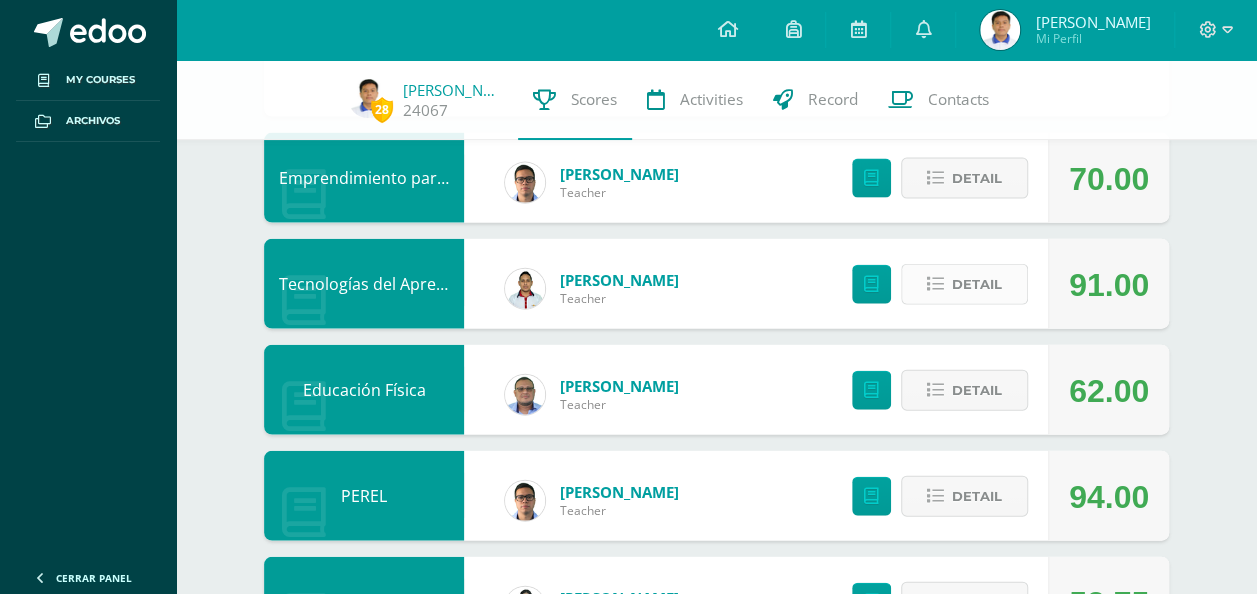 click at bounding box center [935, 284] 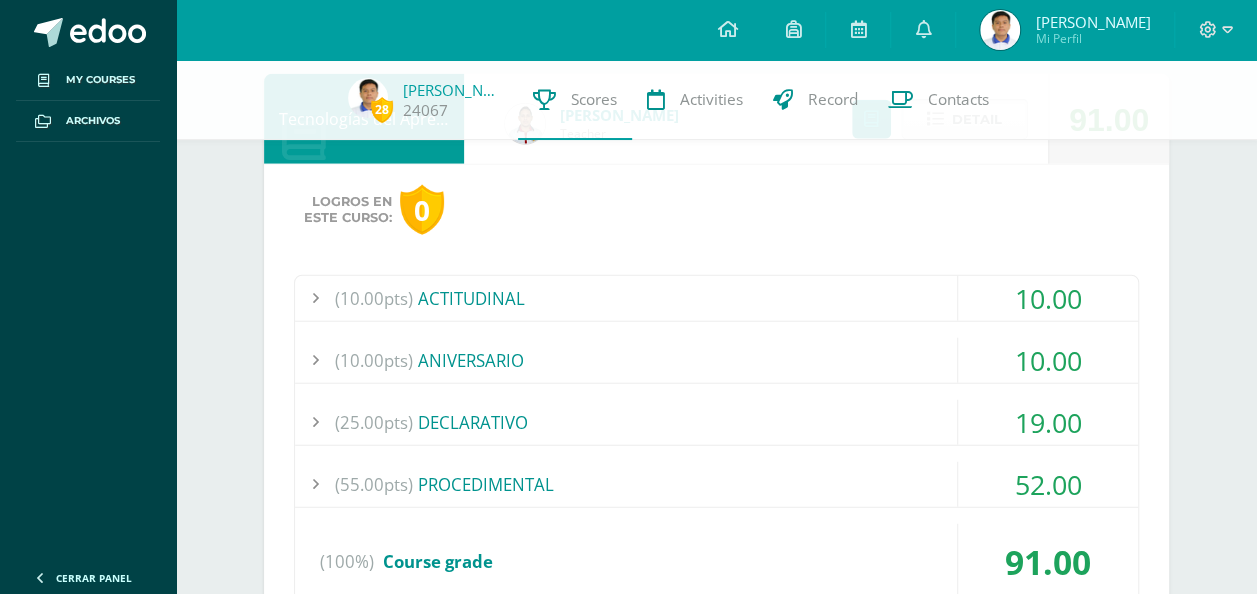 scroll, scrollTop: 2328, scrollLeft: 0, axis: vertical 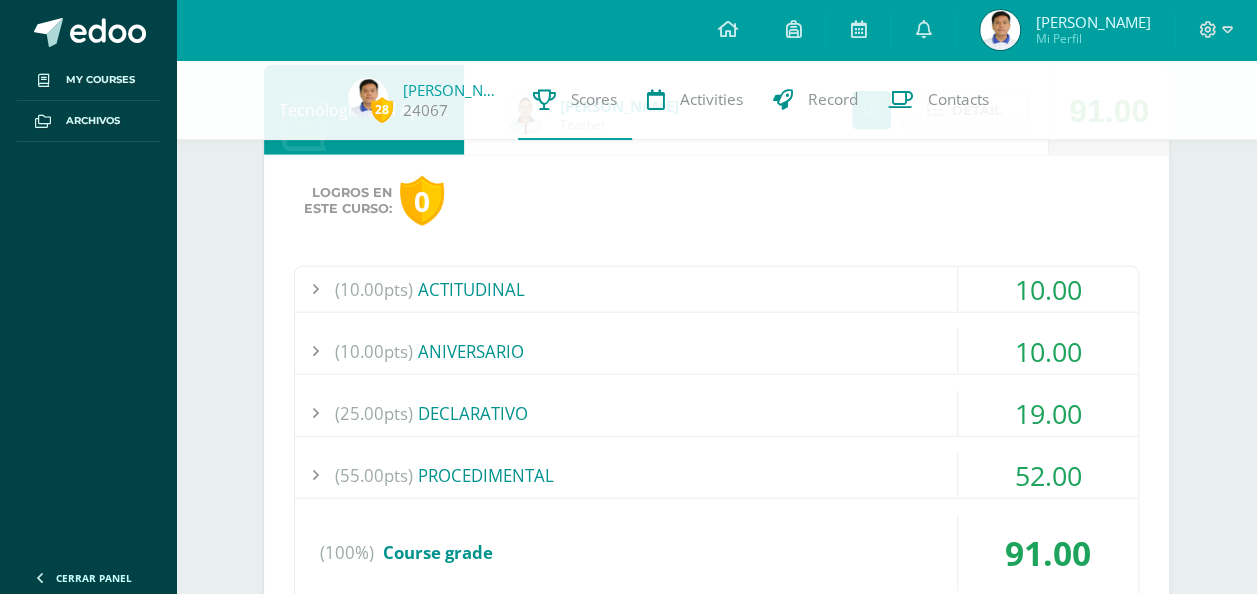 click on "19.00" at bounding box center (1048, 413) 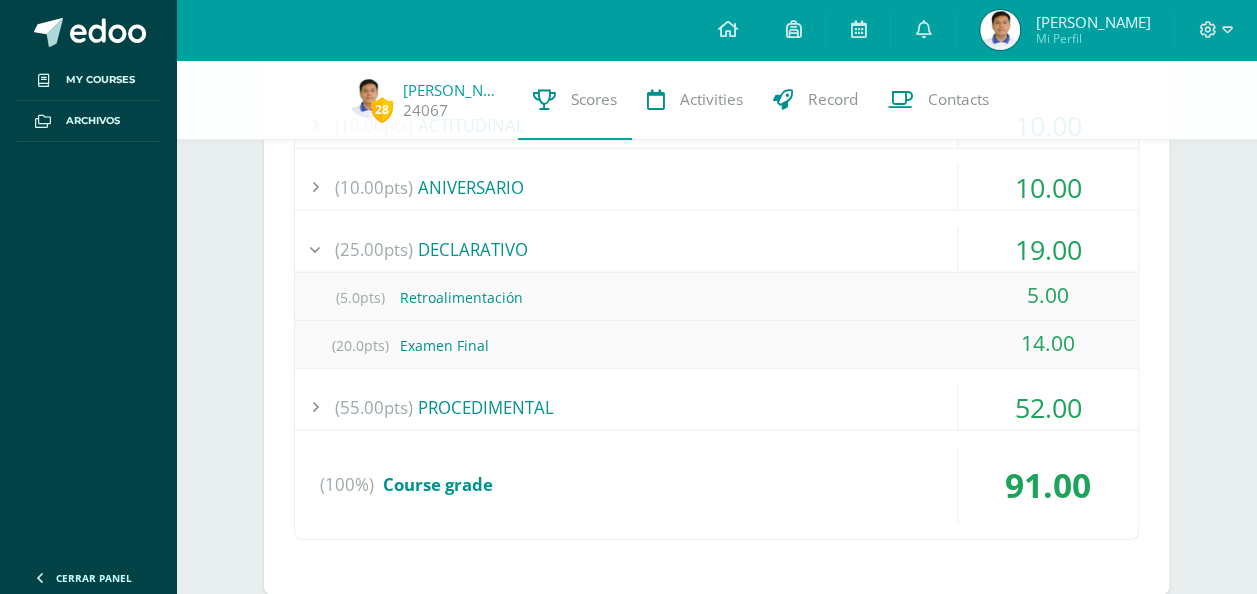 scroll, scrollTop: 2494, scrollLeft: 0, axis: vertical 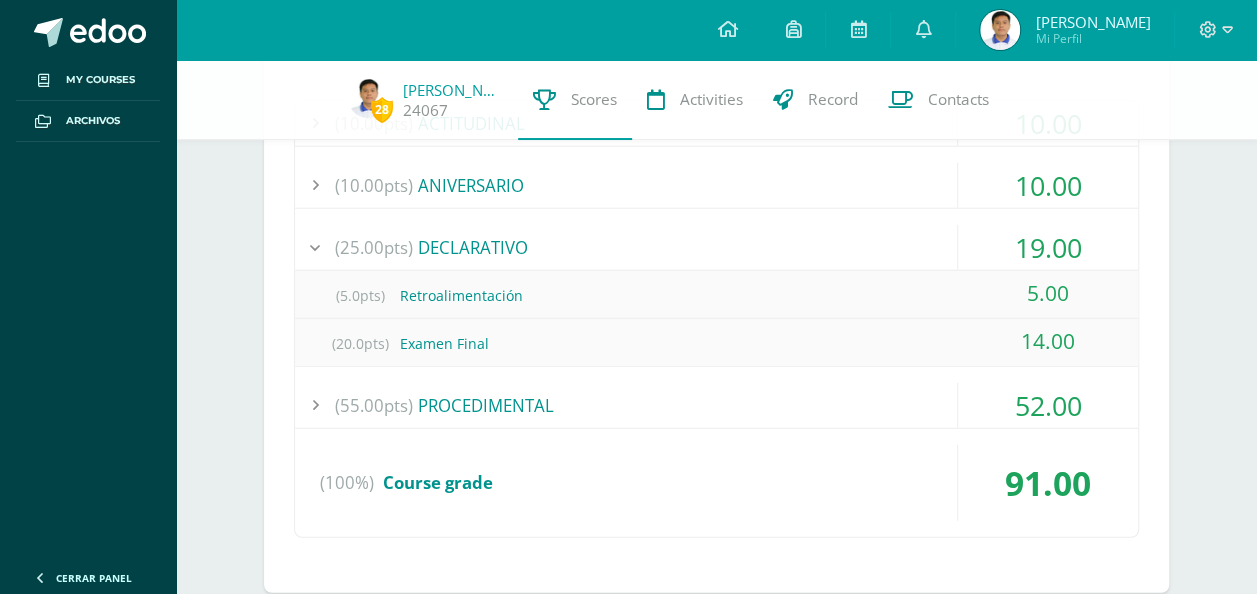 click on "52.00" at bounding box center (1048, 405) 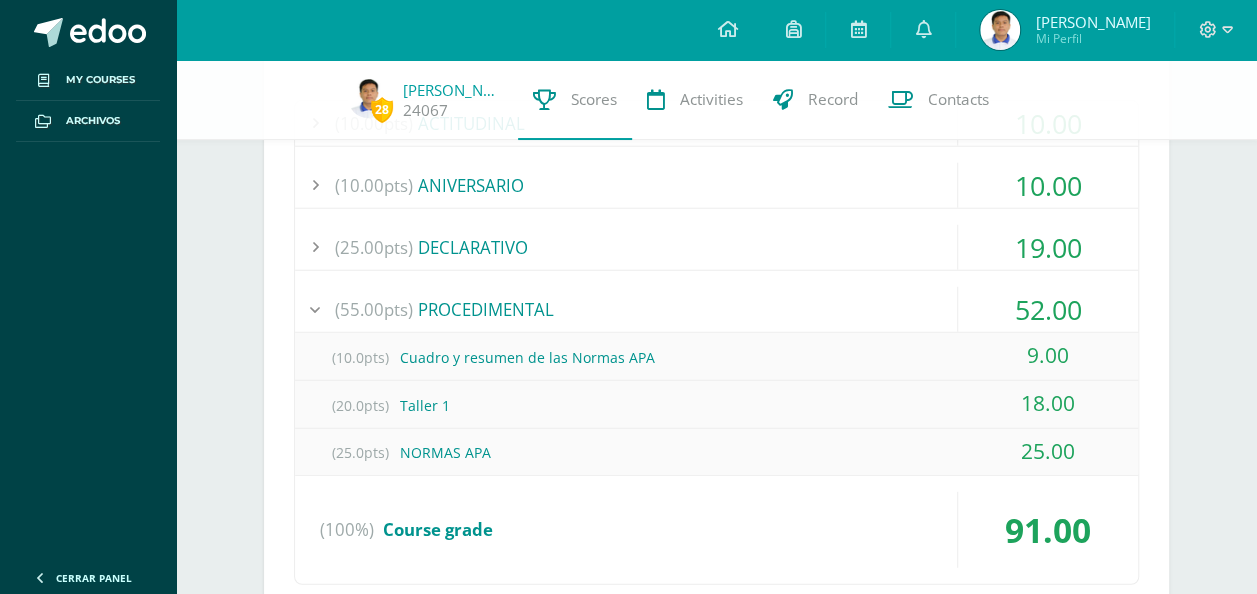 click on "Pendiente
Unidad 2                             Unidad 1 Unidad 2 Unidad 3
Current average:
75.40
Download report card
Comunicación y Lenguaje, Idioma Extranjero
61.00
Detail
Matemáticas
Vinicio Vacaro Teacher
74.00
Detail
Comunicación y Lenguaje Idioma Español
Mayra González Teacher
62.00
Detail
Culturas e Idiomas Mayas Garífuna o Xinca
Rodolfo Carranza Teacher
80.00
Detail Elder Valenzuela Teacher
64.00
0" at bounding box center (716, -612) 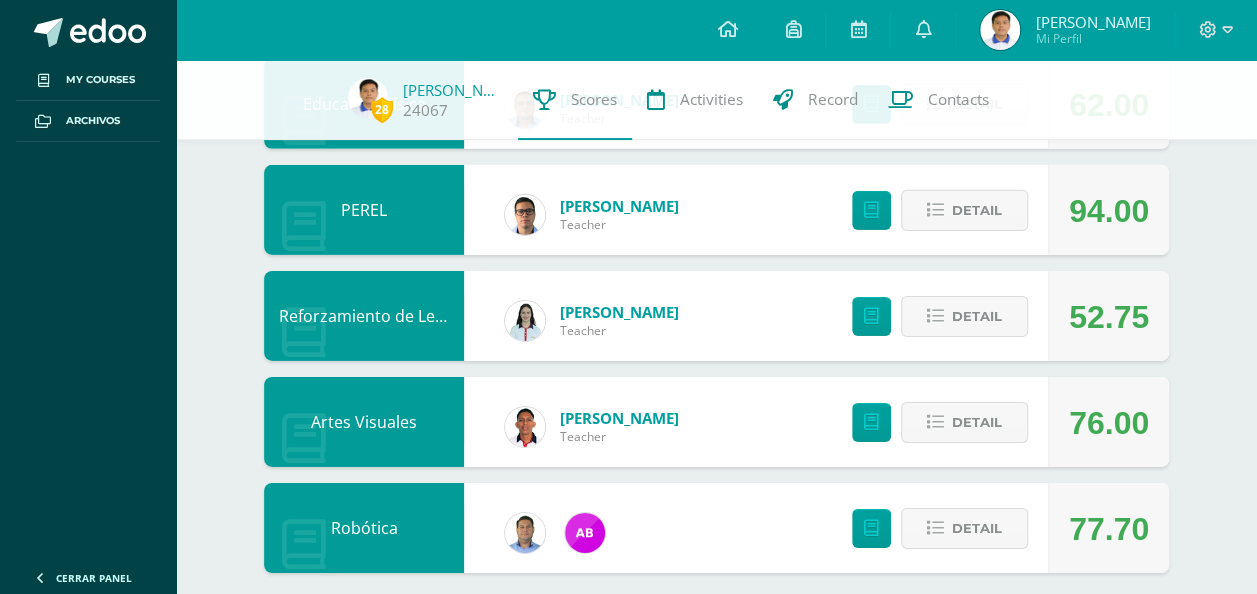 scroll, scrollTop: 3100, scrollLeft: 0, axis: vertical 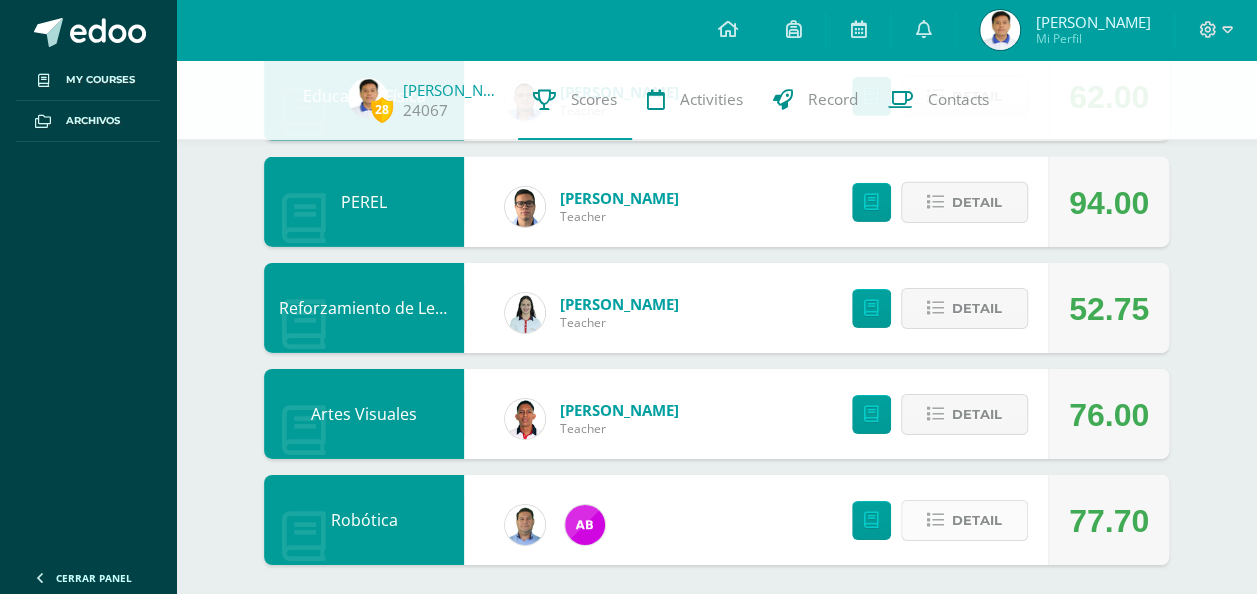 click at bounding box center (935, 520) 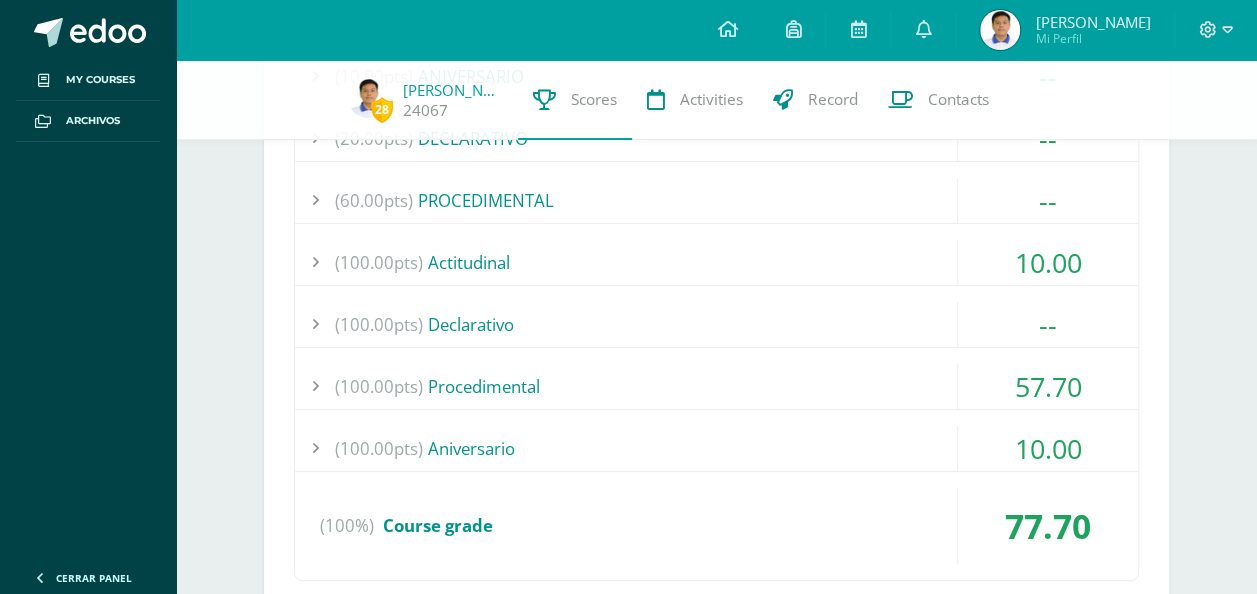 scroll, scrollTop: 3790, scrollLeft: 0, axis: vertical 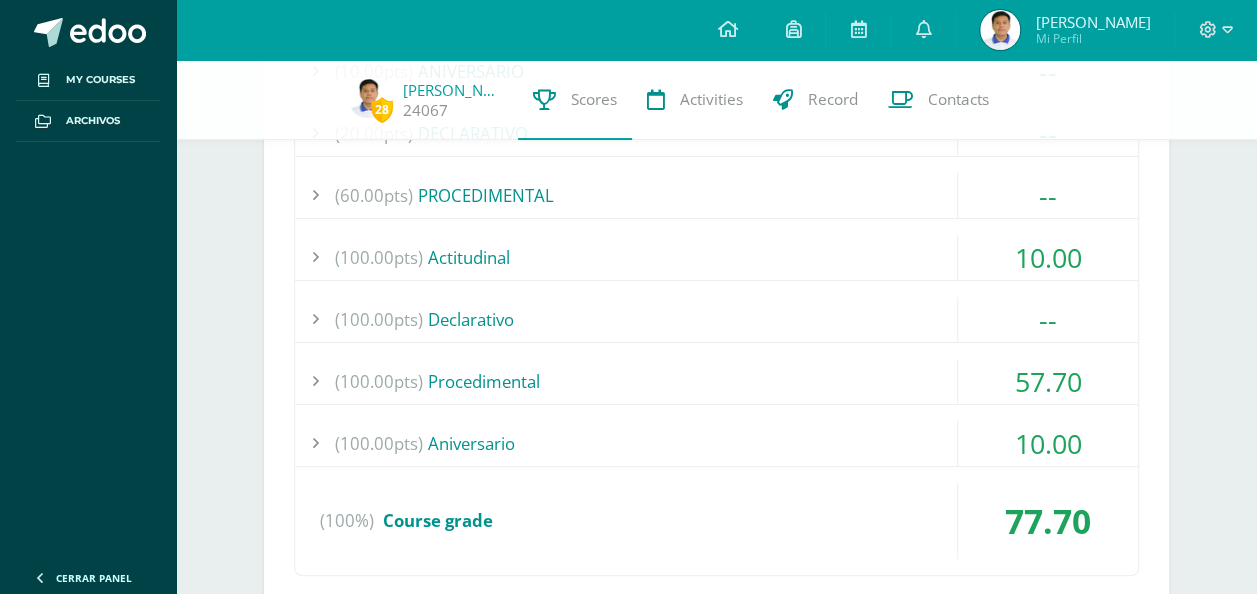 click on "57.70" at bounding box center [1048, 381] 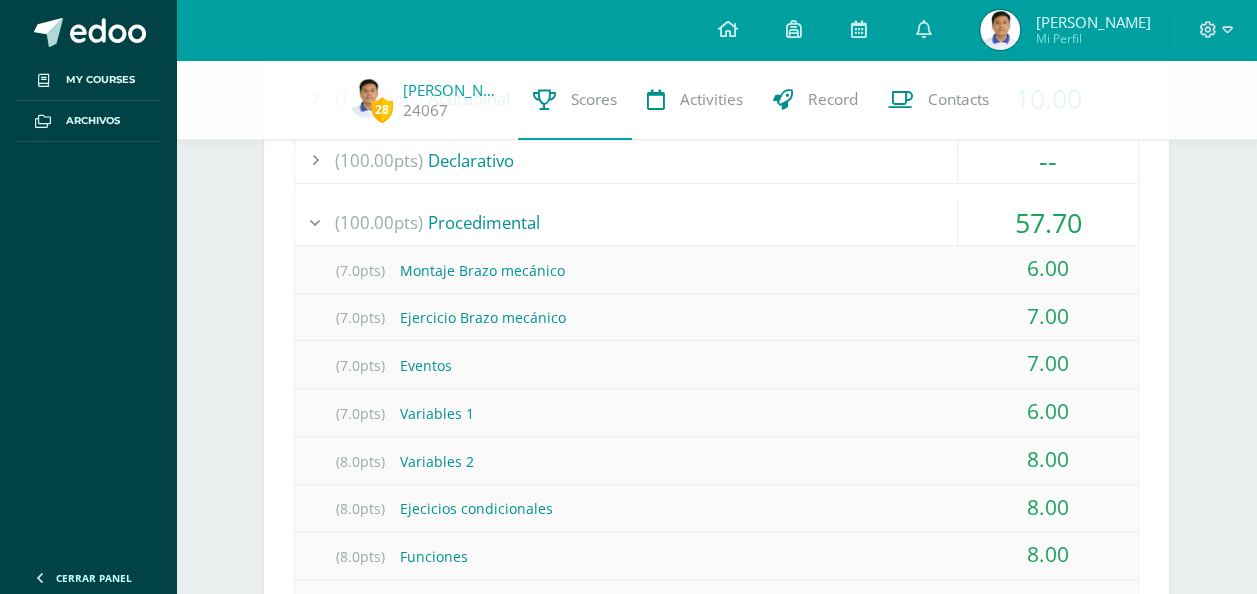 scroll, scrollTop: 3853, scrollLeft: 0, axis: vertical 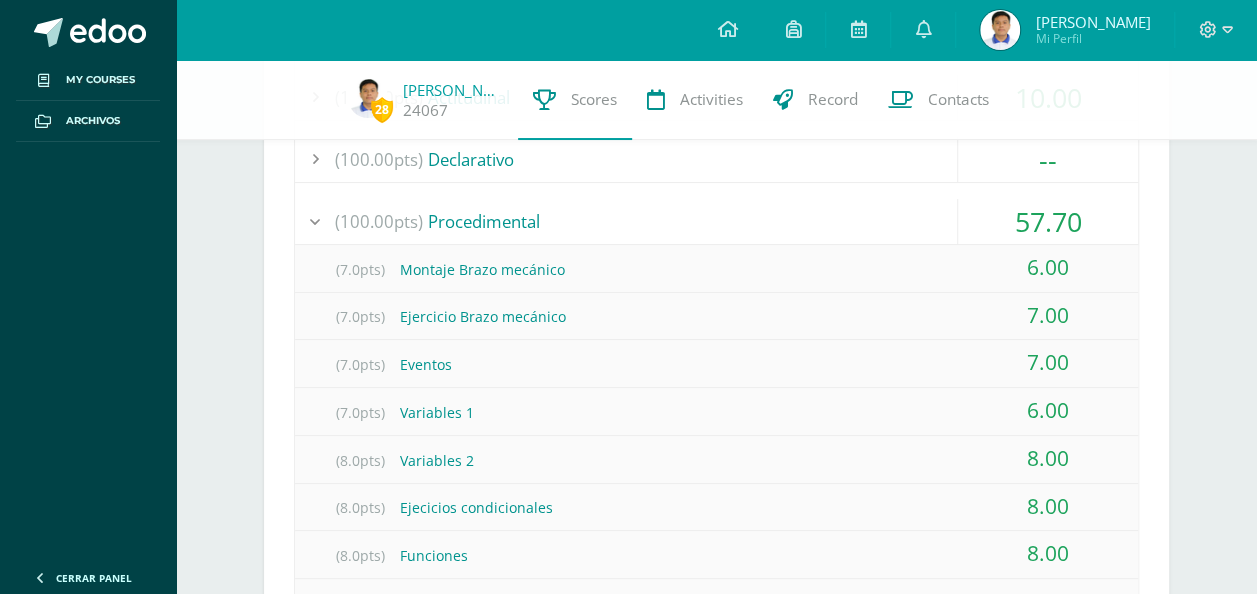 click on "Pendiente
Unidad 2                             Unidad 1 Unidad 2 Unidad 3
Current average:
75.40
Download report card
Comunicación y Lenguaje, Idioma Extranjero
61.00
Detail
Matemáticas
Vinicio Vacaro Teacher
74.00
Detail
Comunicación y Lenguaje Idioma Español
Mayra González Teacher
62.00
Detail
Culturas e Idiomas Mayas Garífuna o Xinca
Rodolfo Carranza Teacher
80.00
Detail Elder Valenzuela Teacher
64.00
0" at bounding box center (716, -1427) 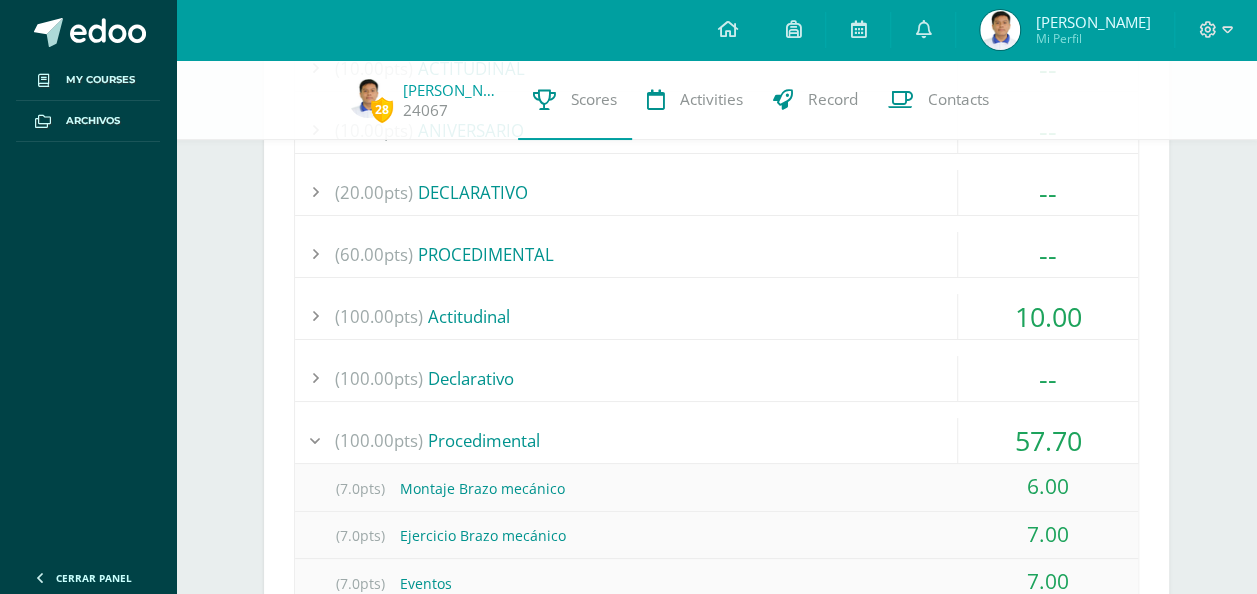 scroll, scrollTop: 3580, scrollLeft: 0, axis: vertical 